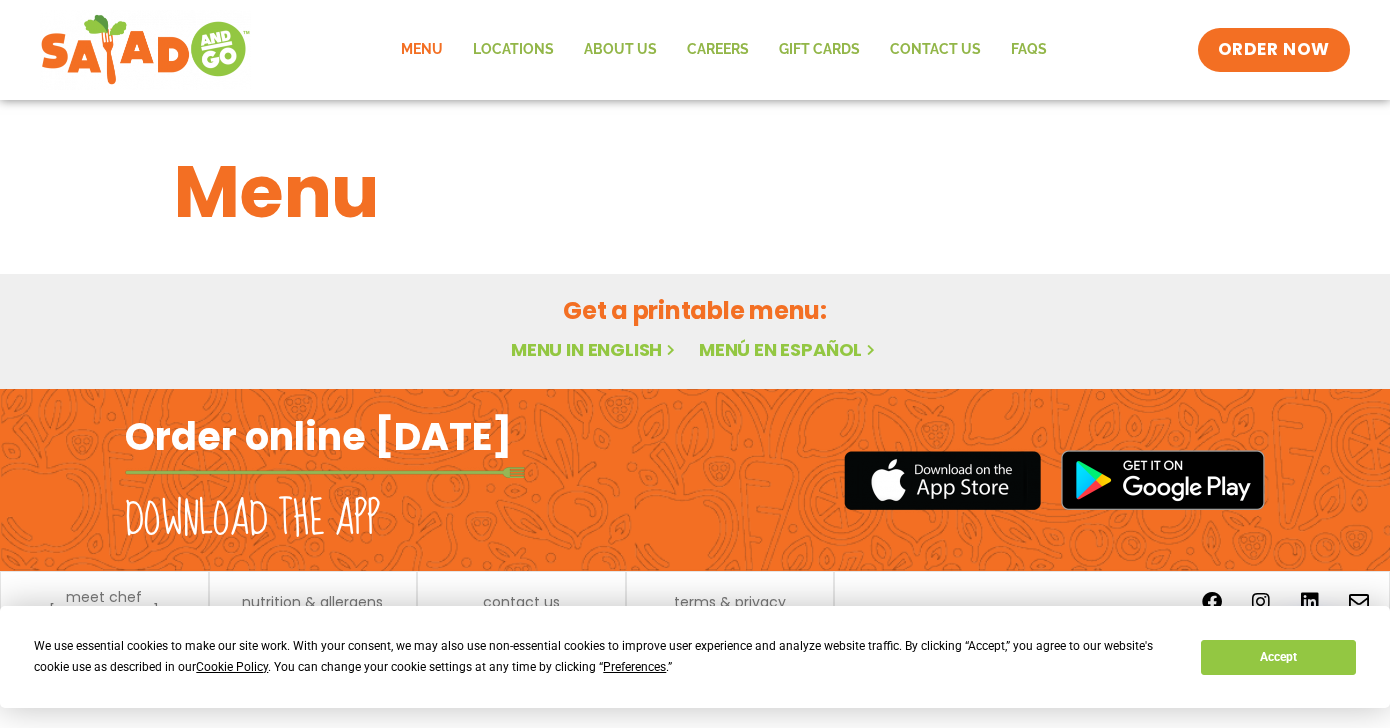 scroll, scrollTop: 0, scrollLeft: 0, axis: both 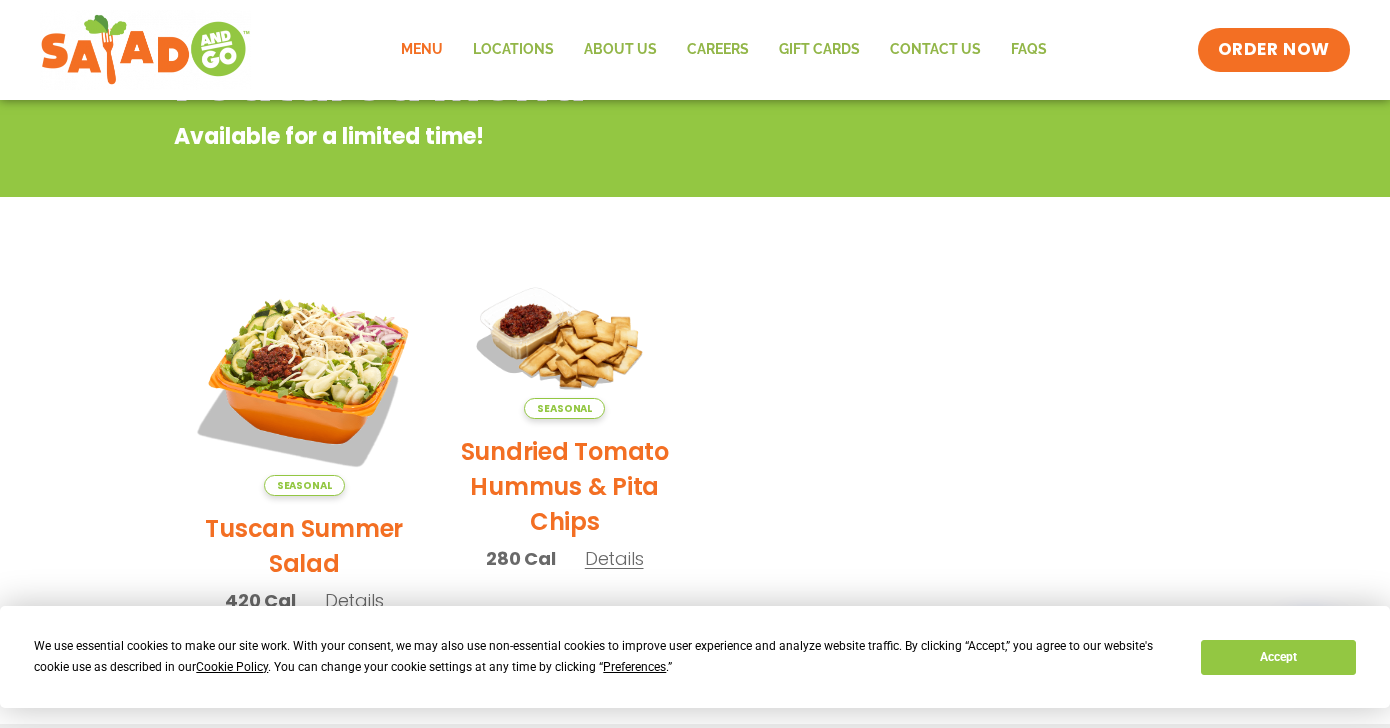 click on "Menu" 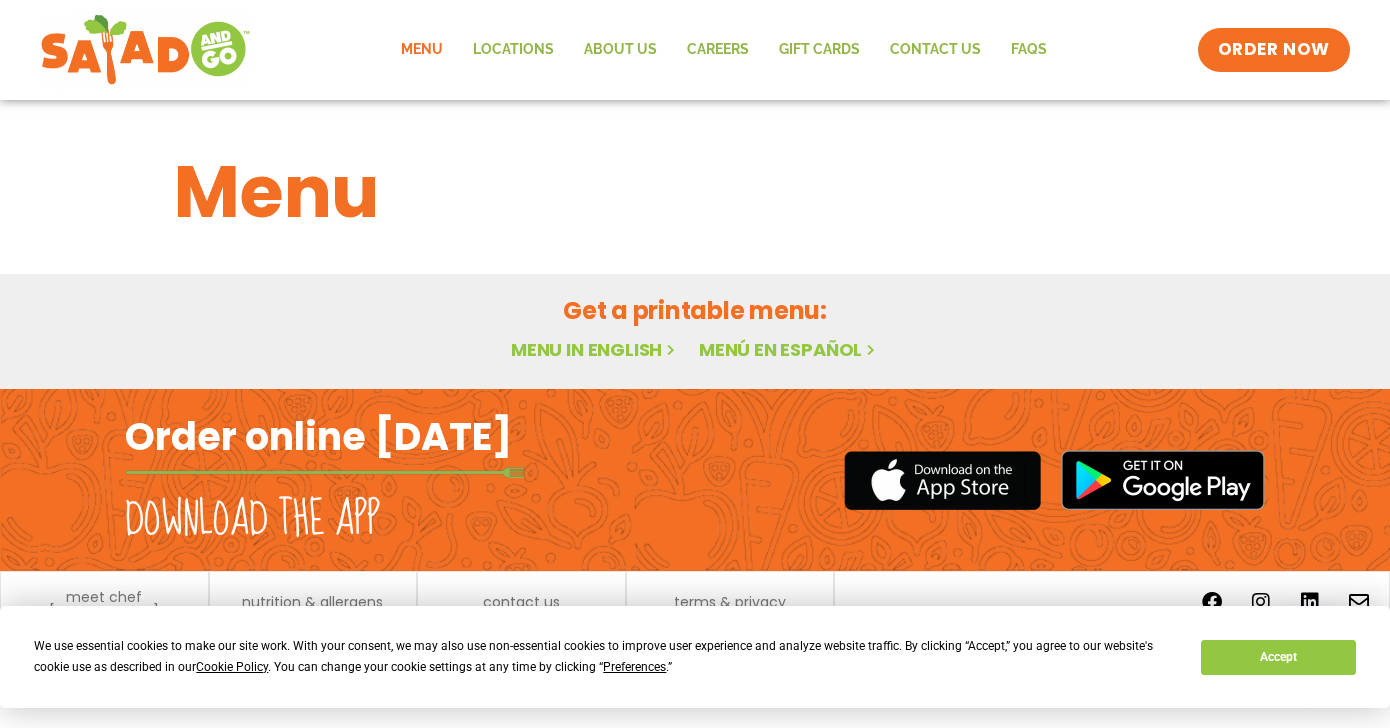 scroll, scrollTop: 0, scrollLeft: 0, axis: both 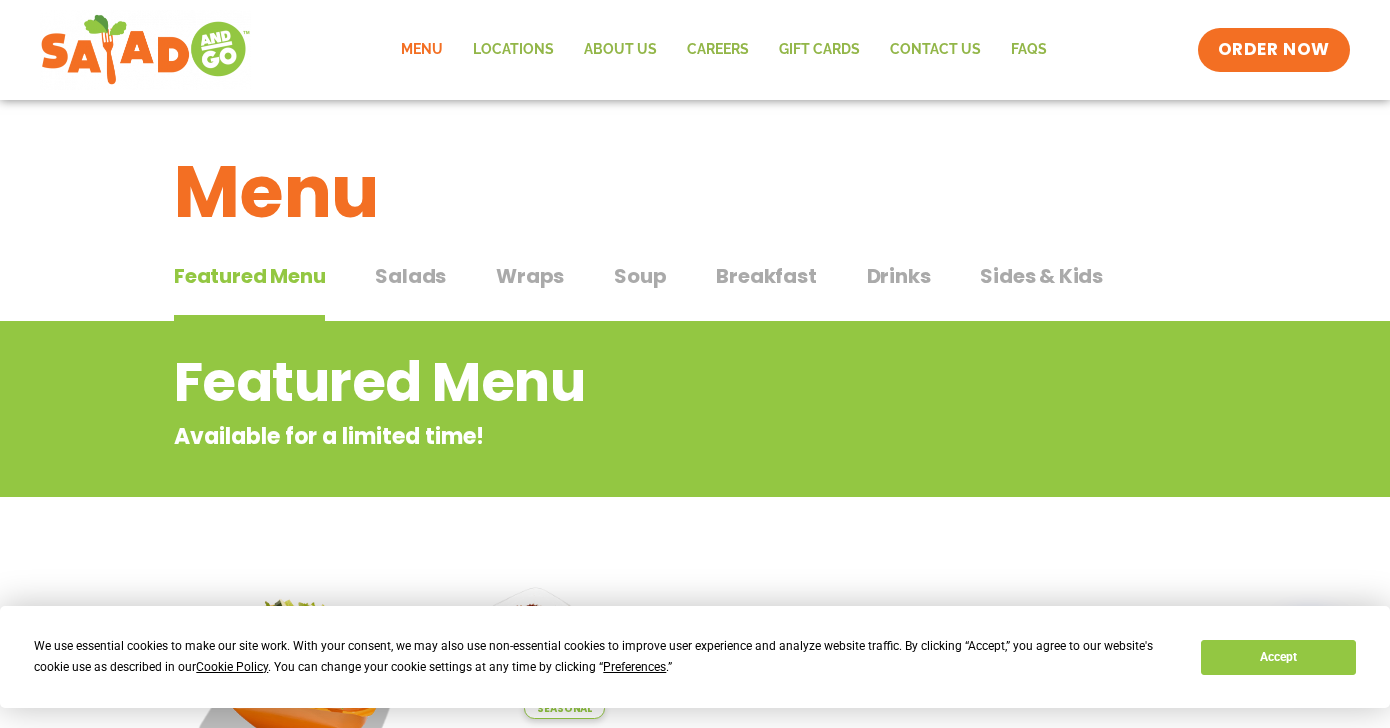 click on "Salads   Salads" at bounding box center (410, 291) 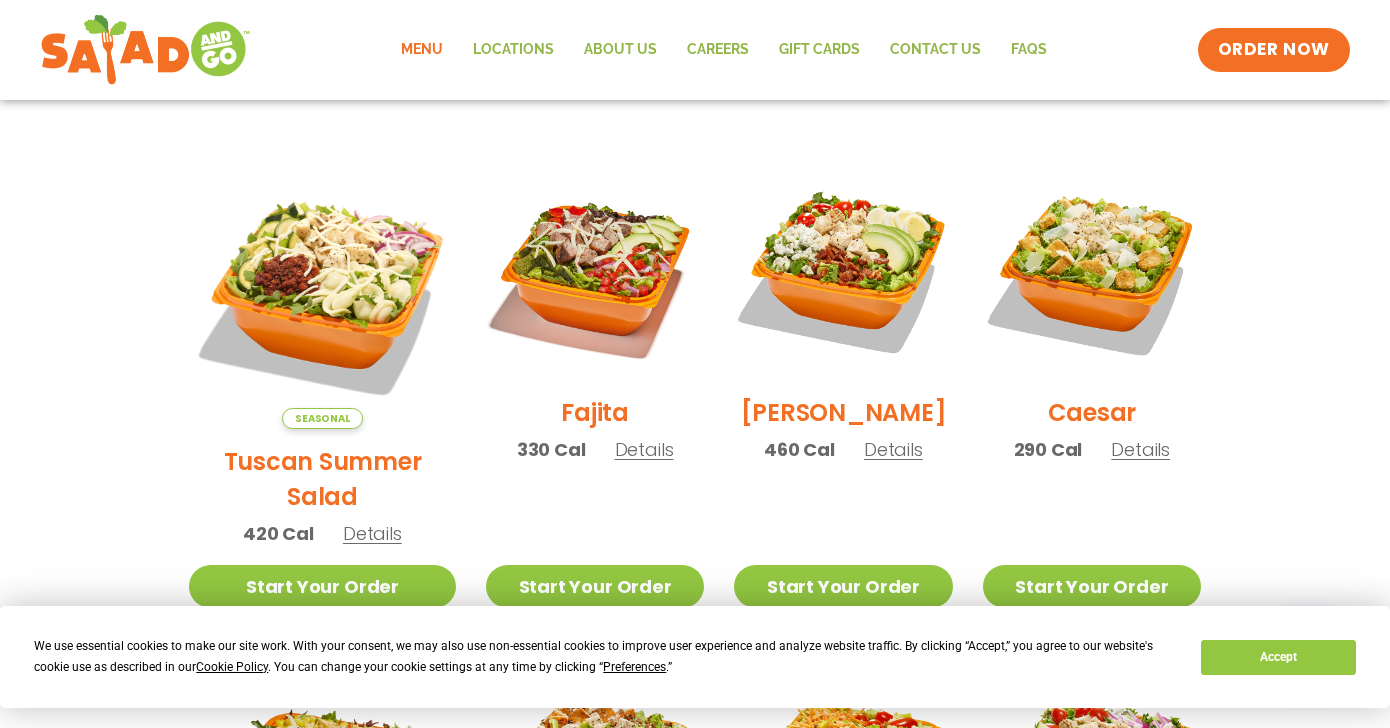 scroll, scrollTop: 504, scrollLeft: 0, axis: vertical 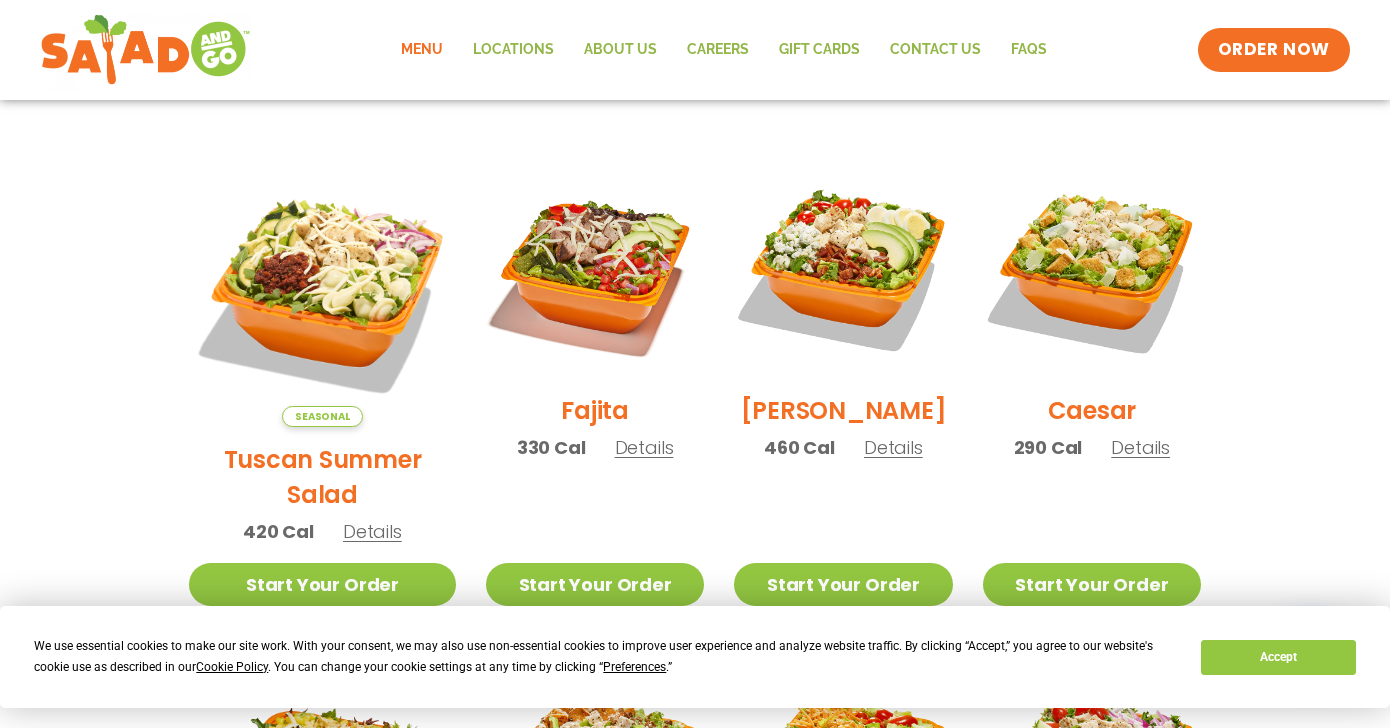 click on "Details" at bounding box center [644, 447] 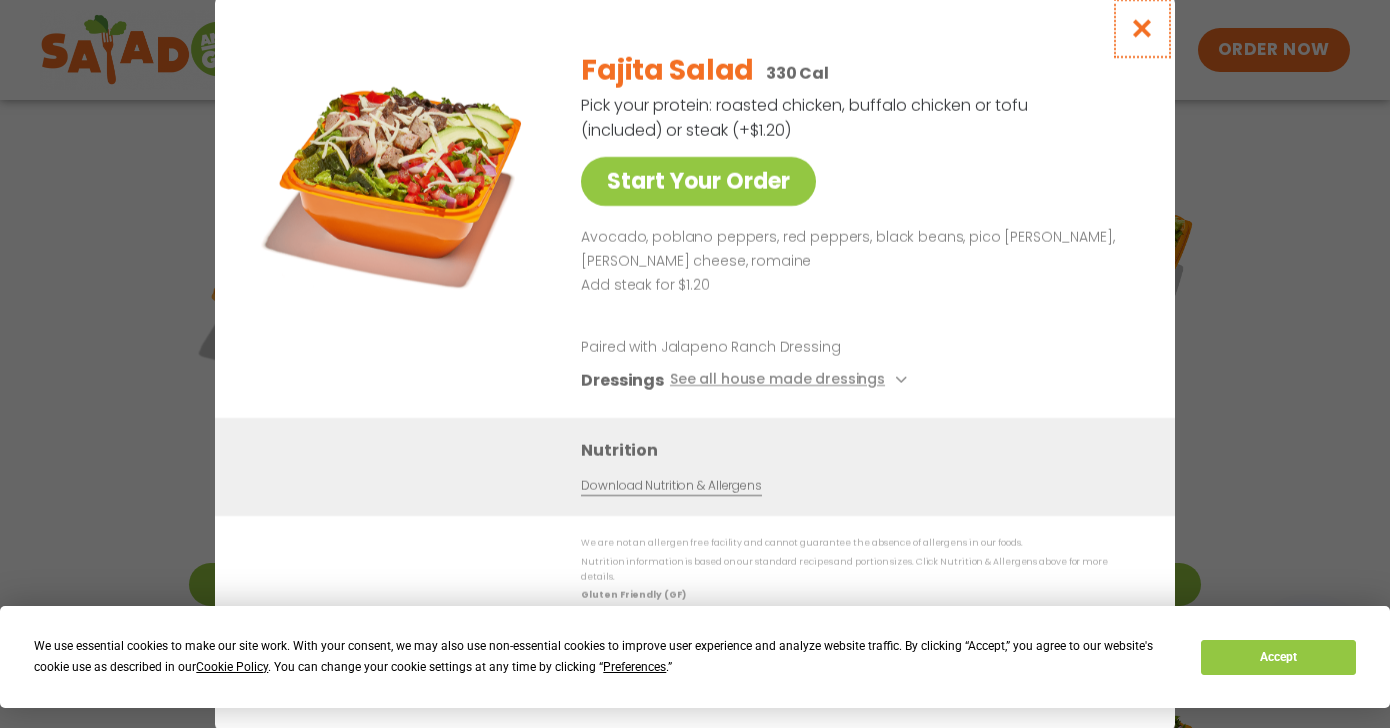 click at bounding box center [1142, 28] 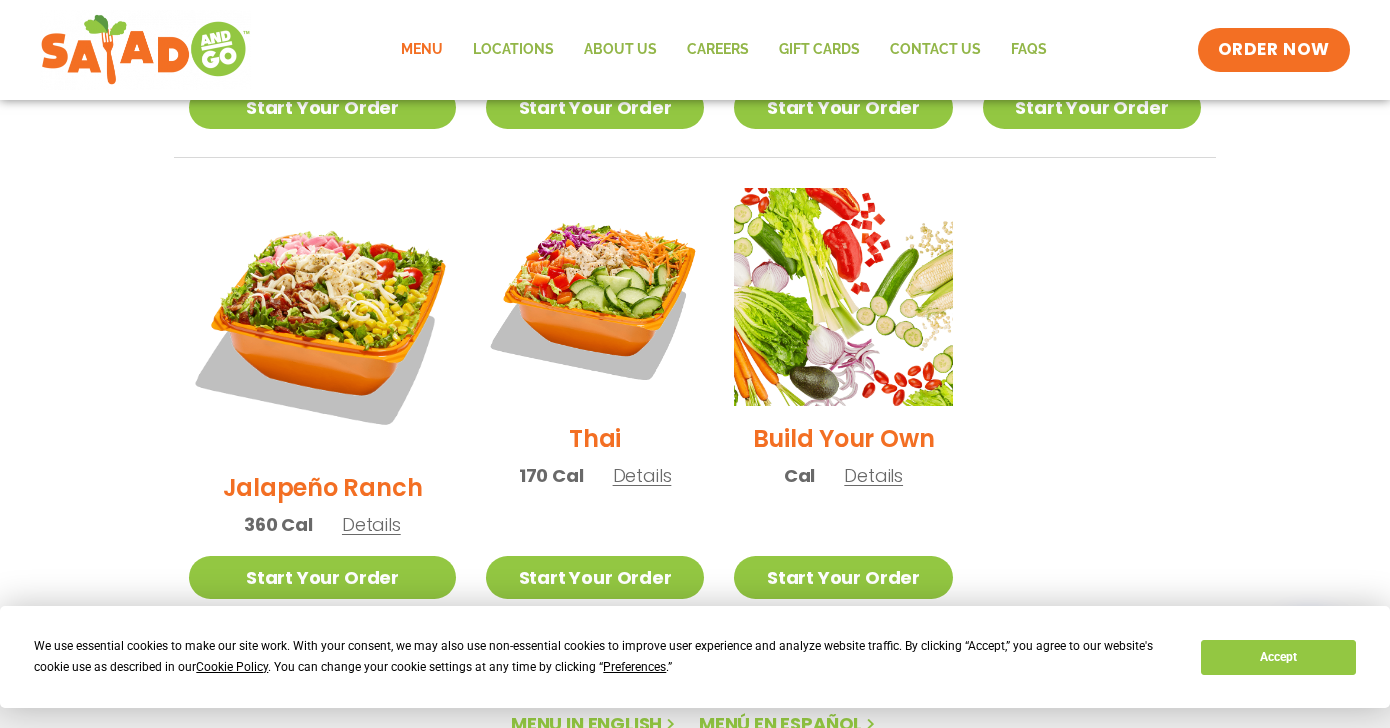 scroll, scrollTop: 1466, scrollLeft: 0, axis: vertical 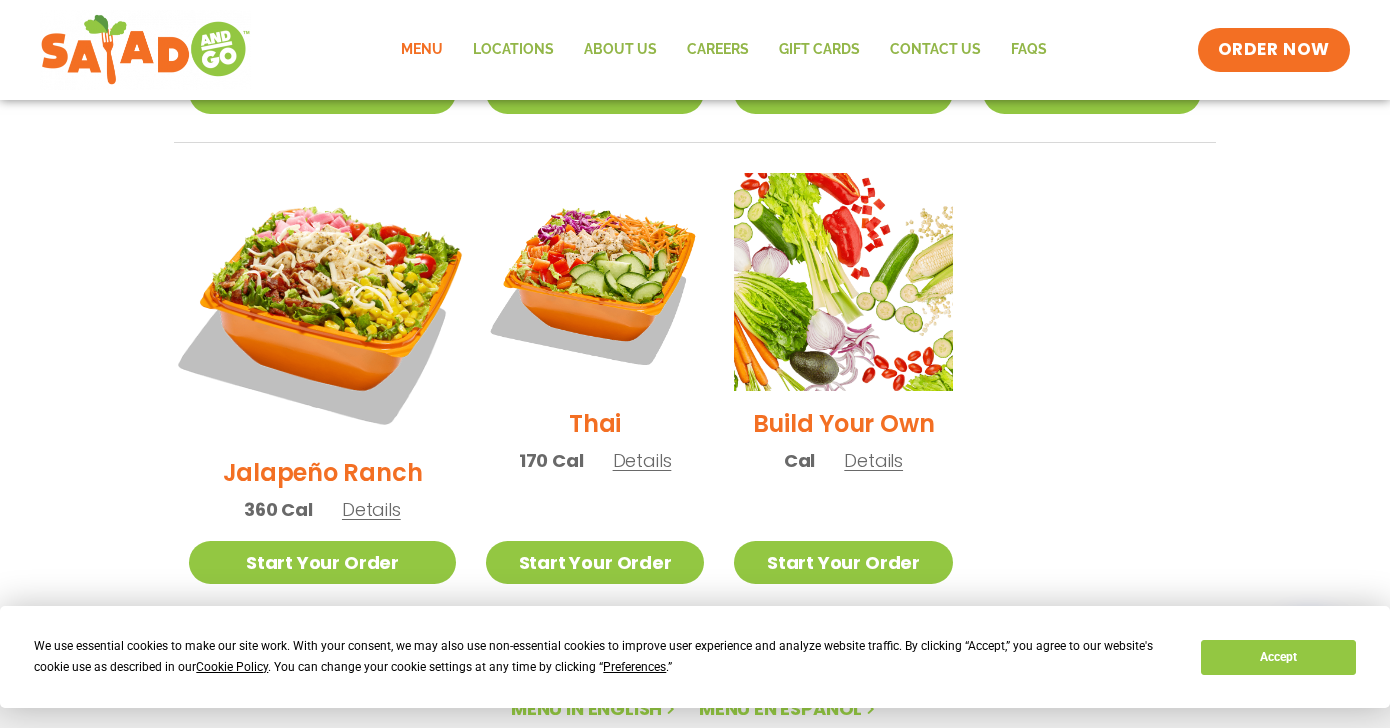 click at bounding box center [322, 306] 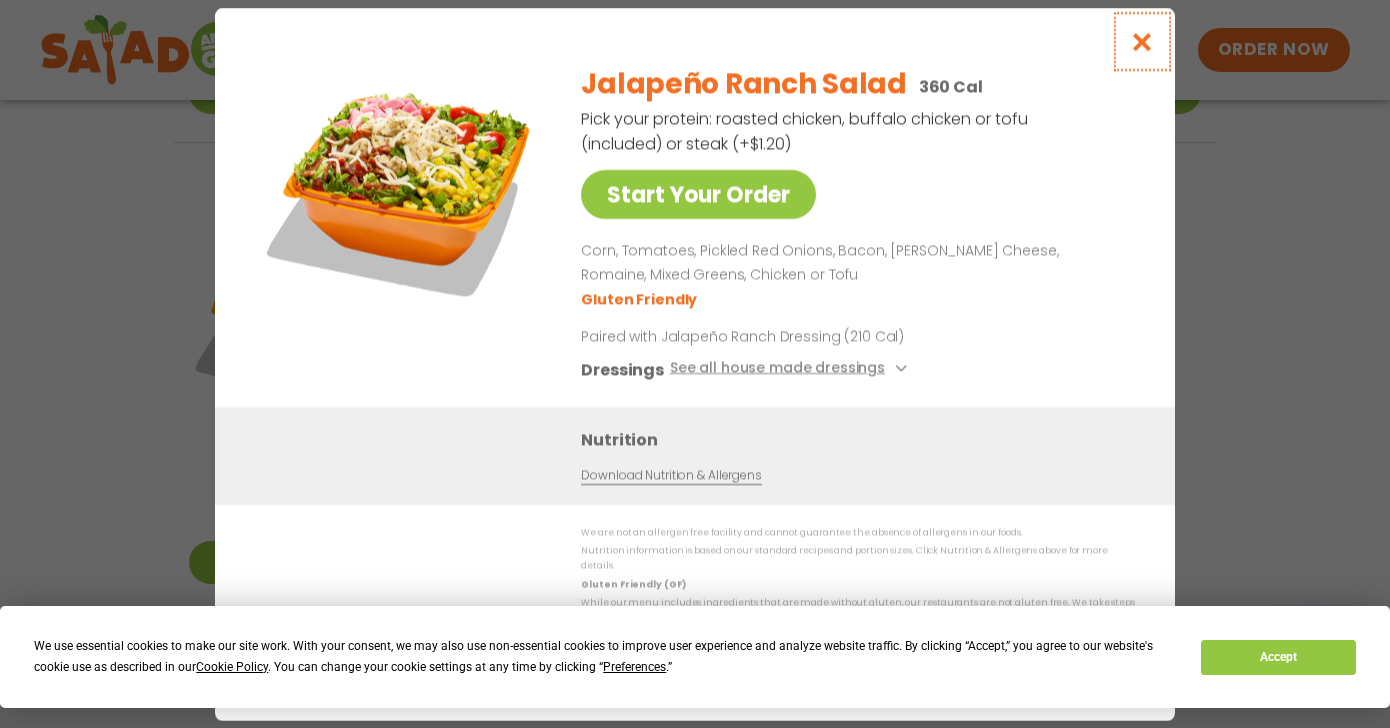 click at bounding box center (1142, 41) 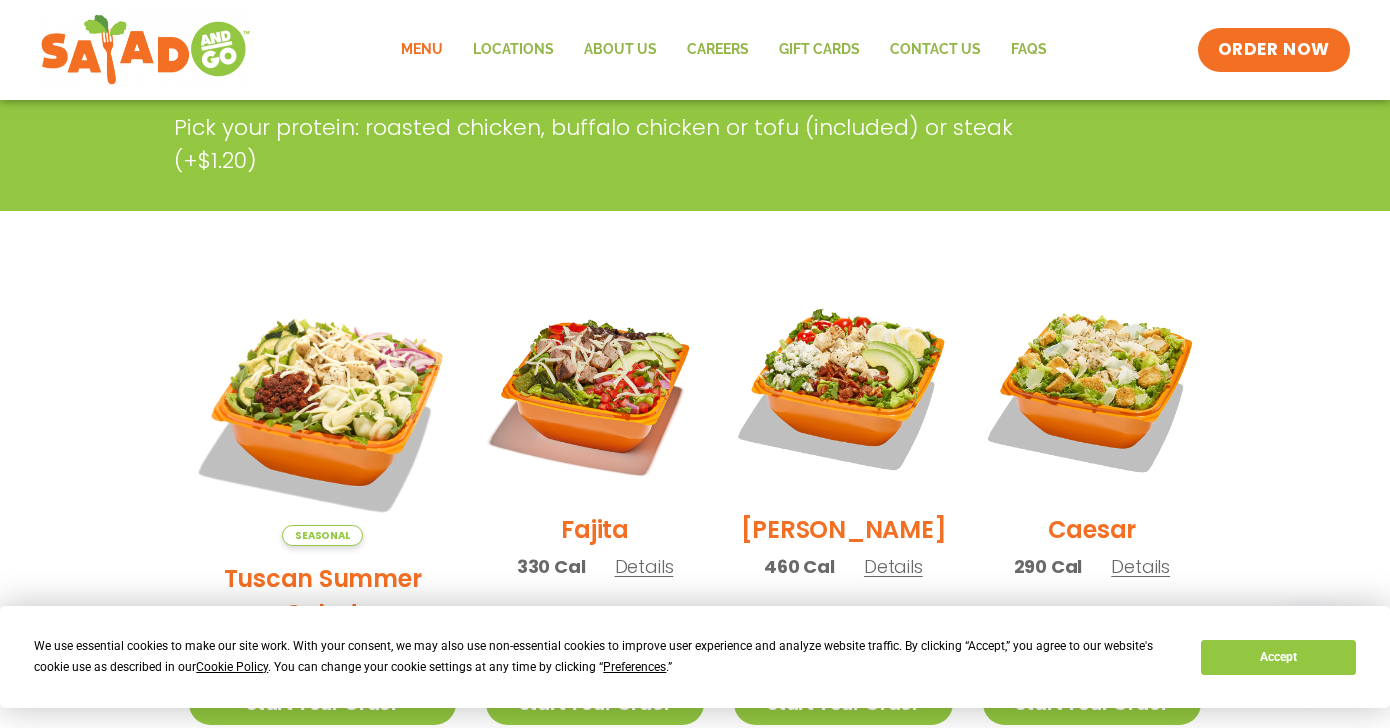 scroll, scrollTop: 381, scrollLeft: 0, axis: vertical 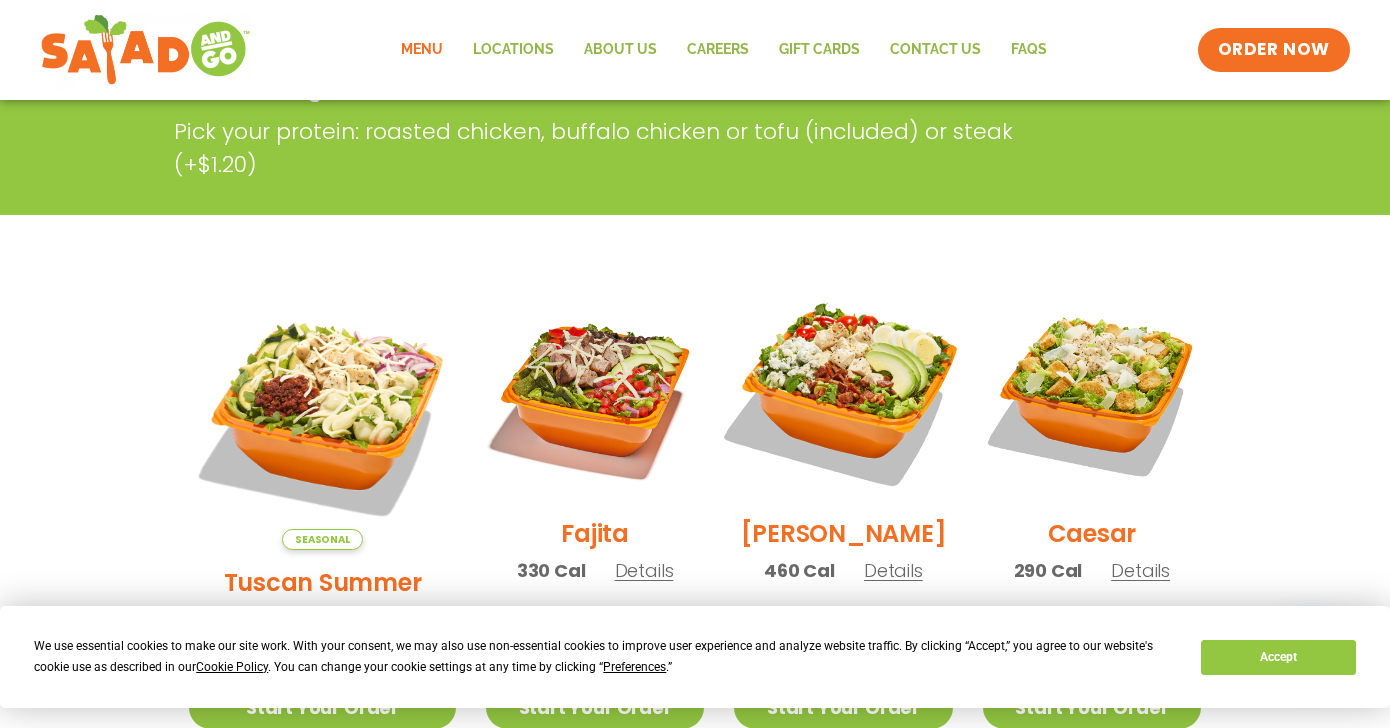 click at bounding box center [843, 392] 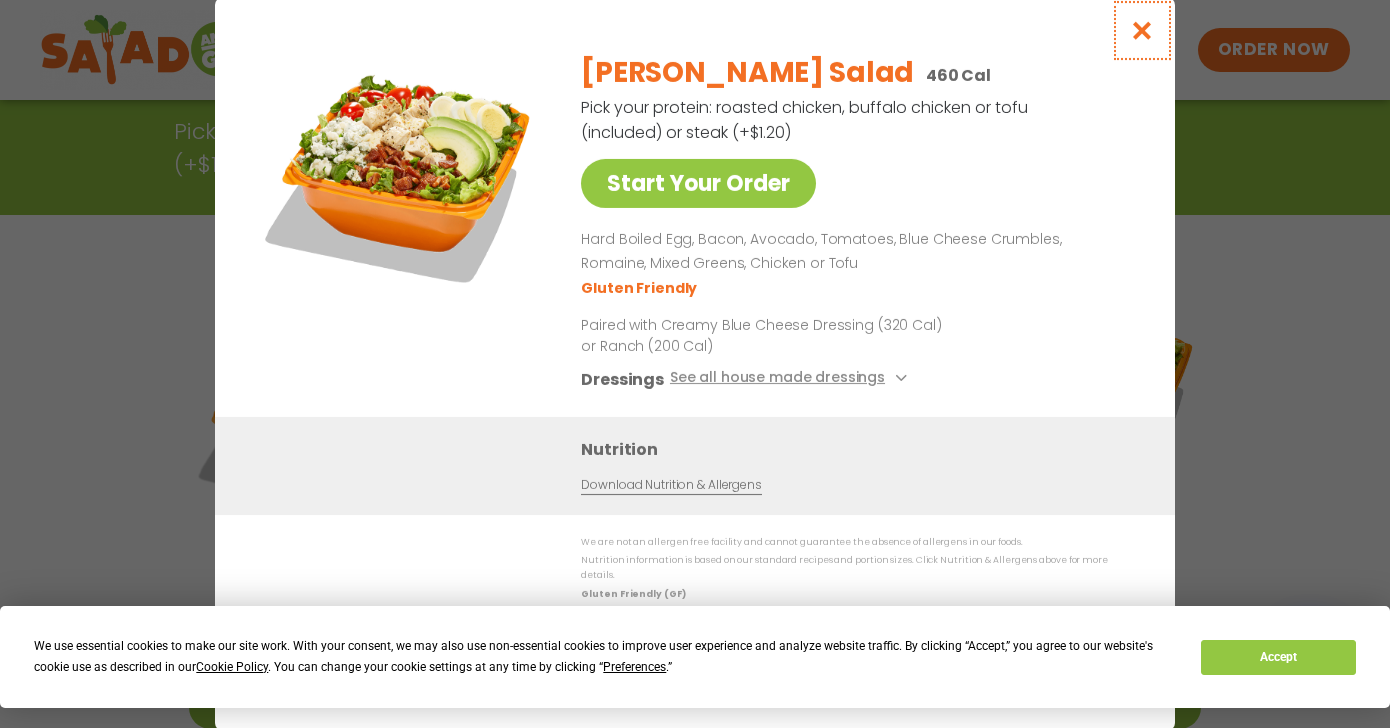 click at bounding box center [1142, 30] 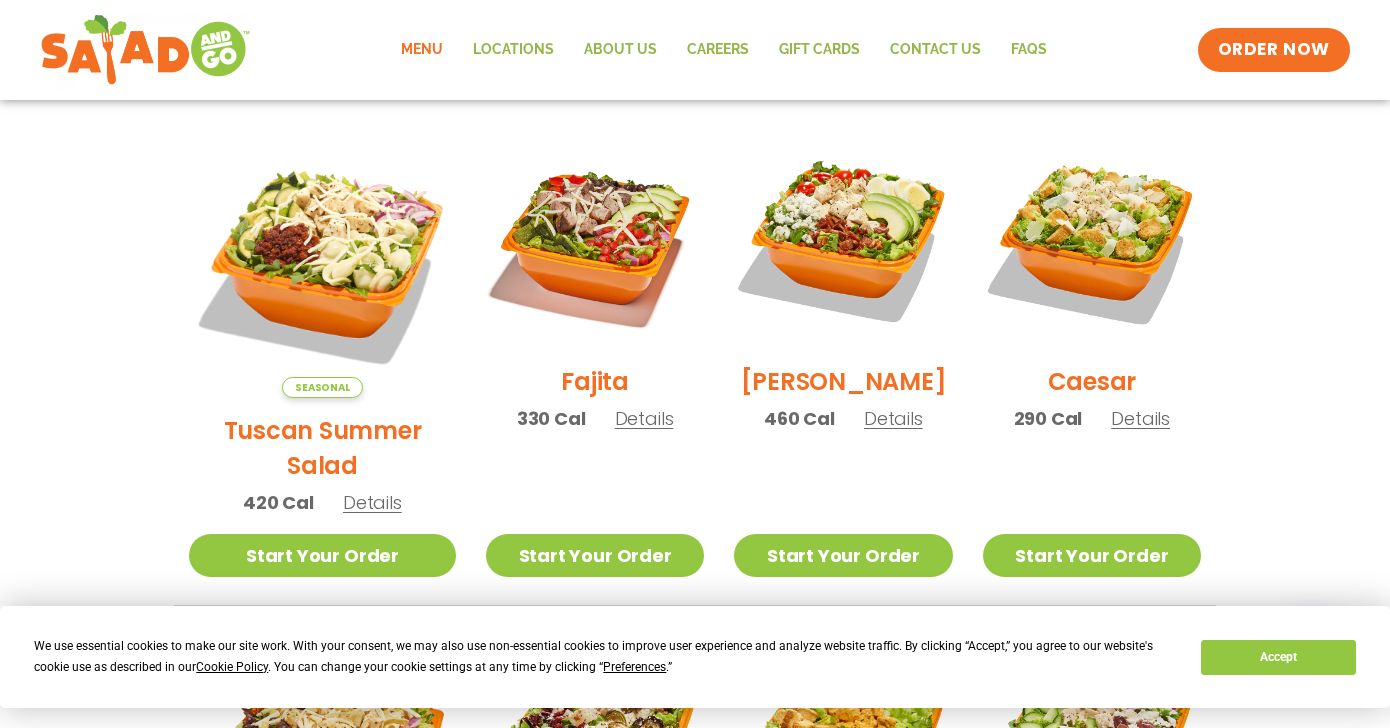 scroll, scrollTop: 536, scrollLeft: 0, axis: vertical 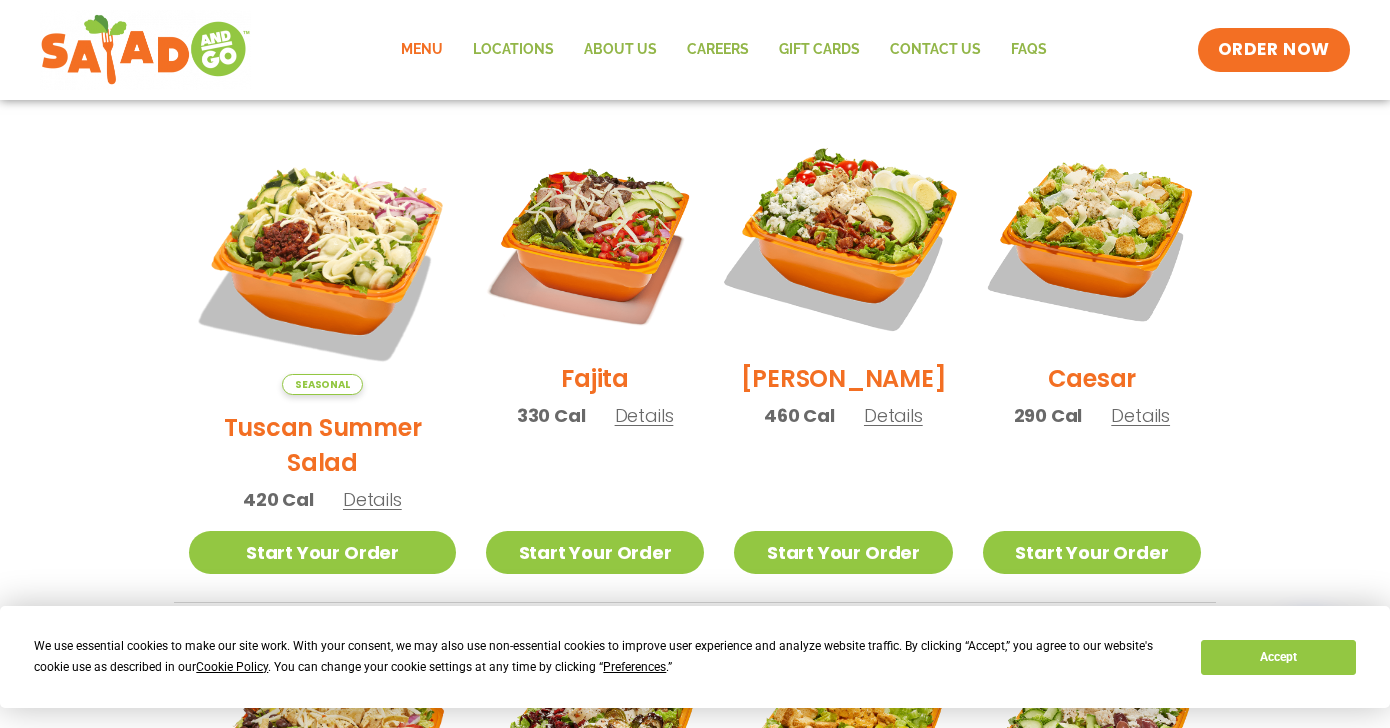 click at bounding box center (843, 237) 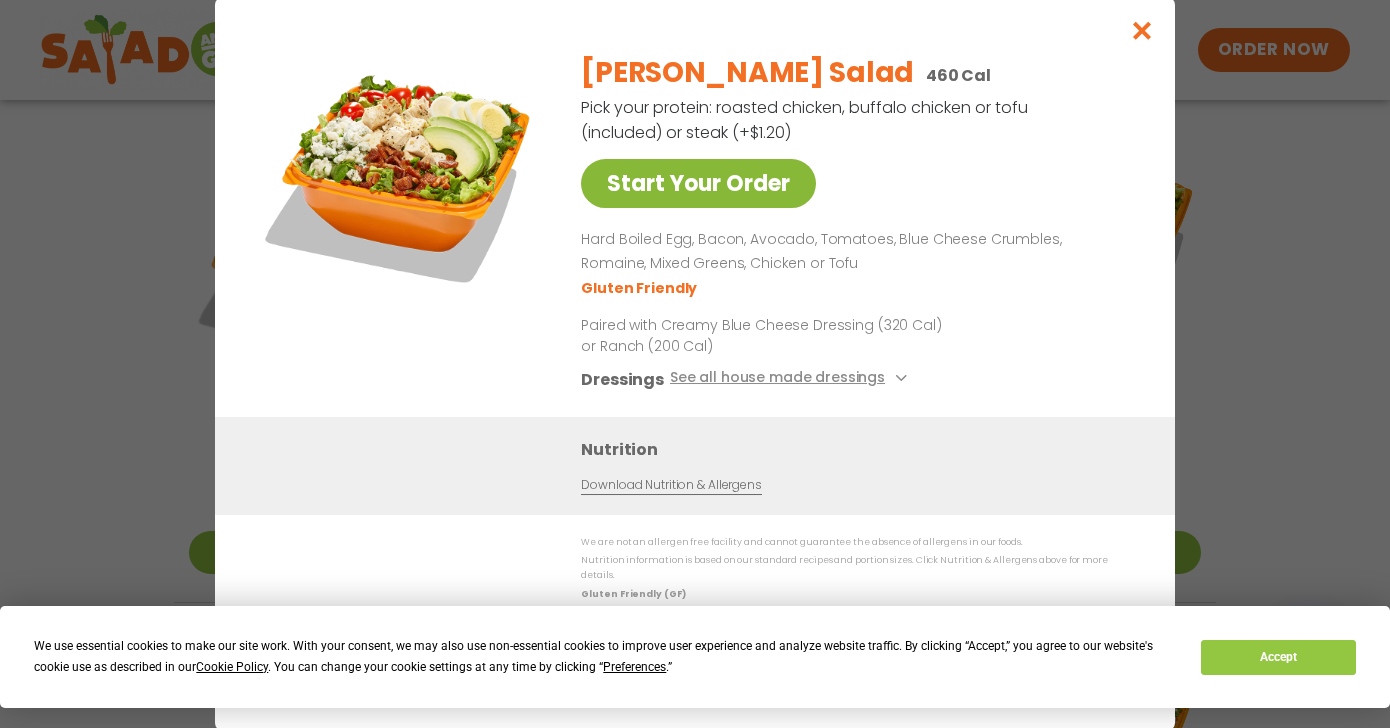 click on "Start Your Order" at bounding box center (698, 183) 